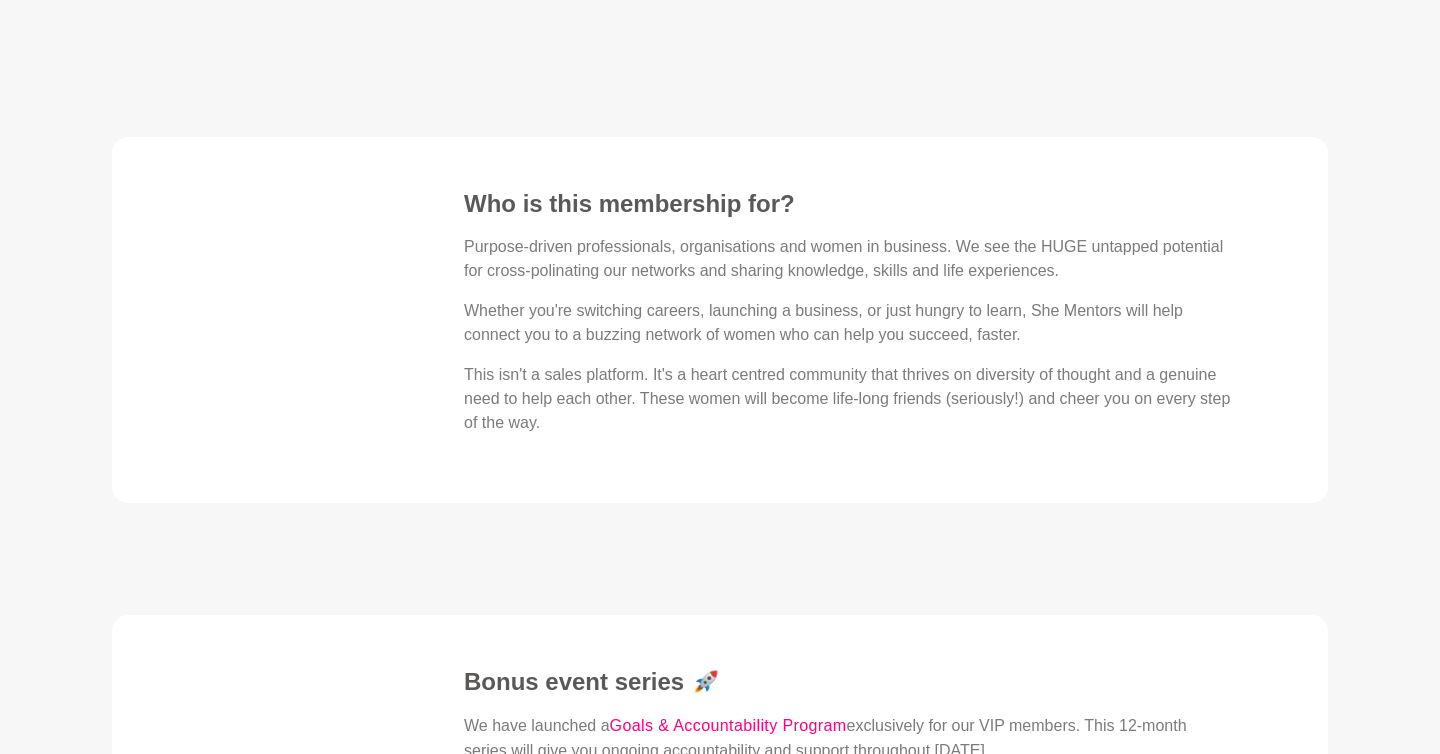 scroll, scrollTop: 4758, scrollLeft: 0, axis: vertical 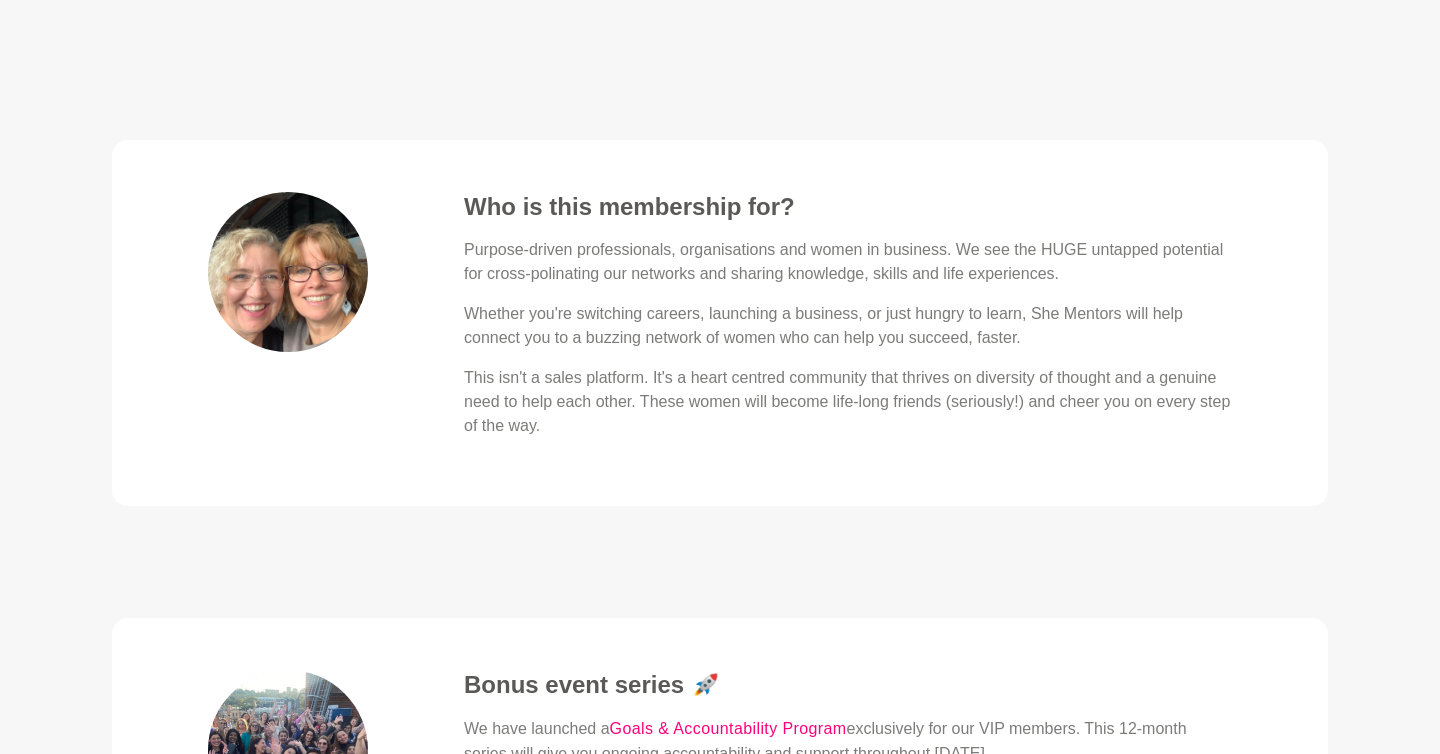 click on "Whether you're switching careers, launching a business, or just hungry to learn, She Mentors will help connect you to a buzzing network of women who can help you succeed, faster." at bounding box center (848, 326) 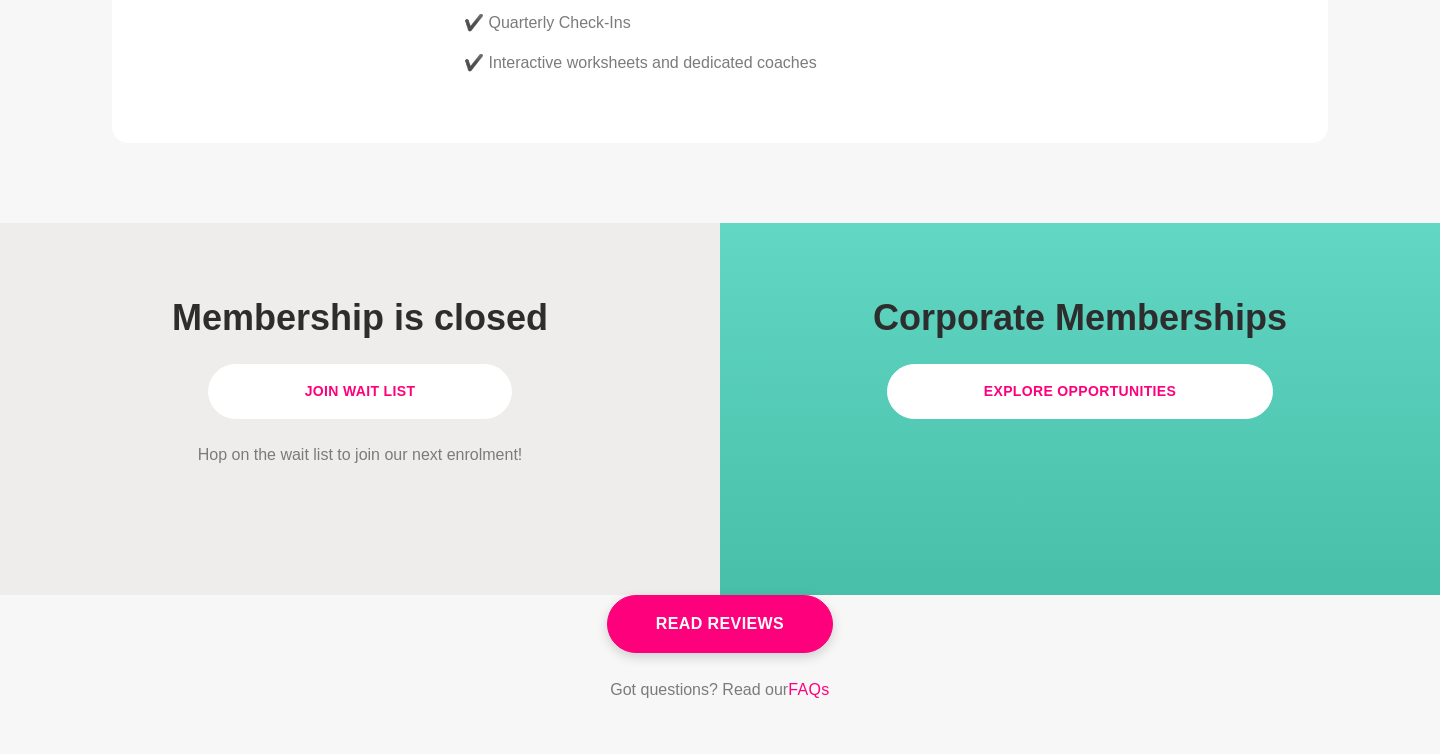 scroll, scrollTop: 5617, scrollLeft: 0, axis: vertical 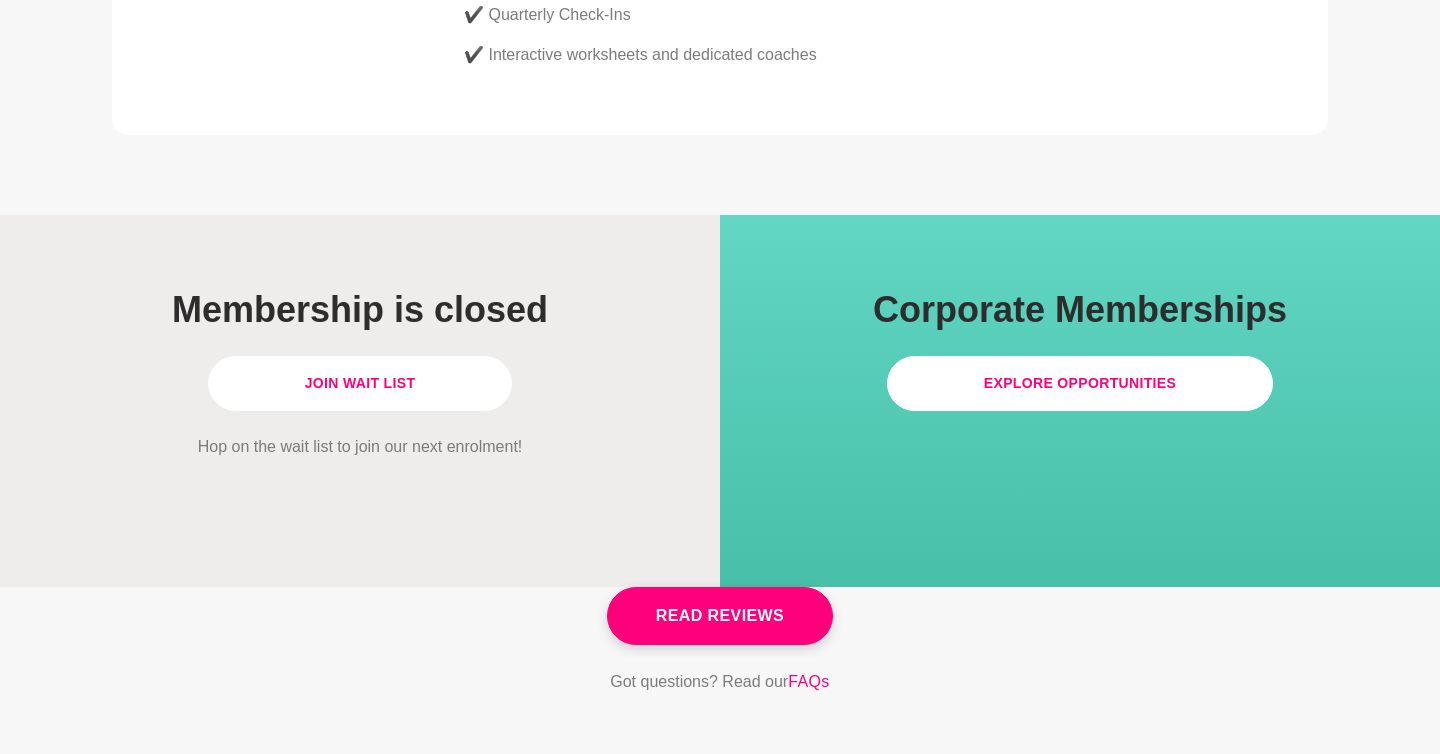 click on "Join Wait List" at bounding box center [360, 383] 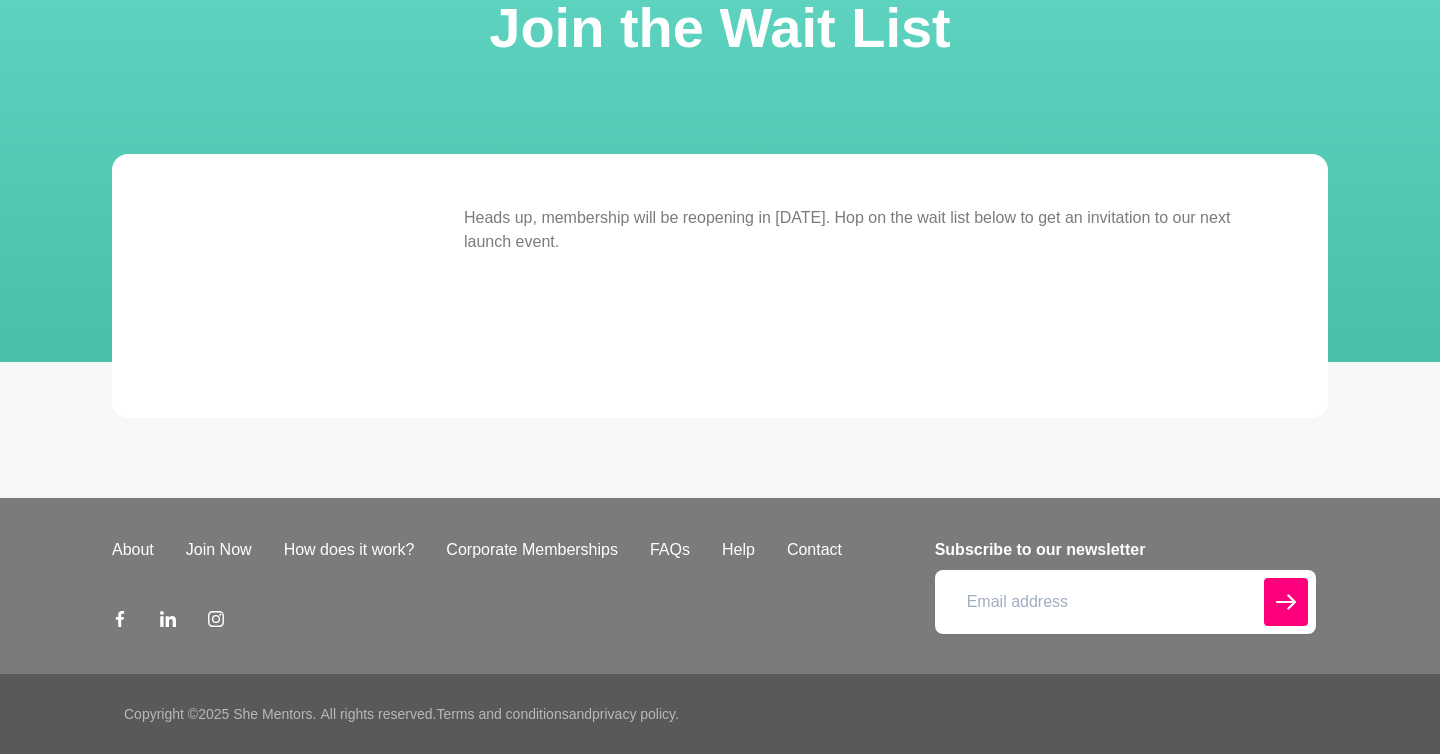 scroll, scrollTop: 0, scrollLeft: 0, axis: both 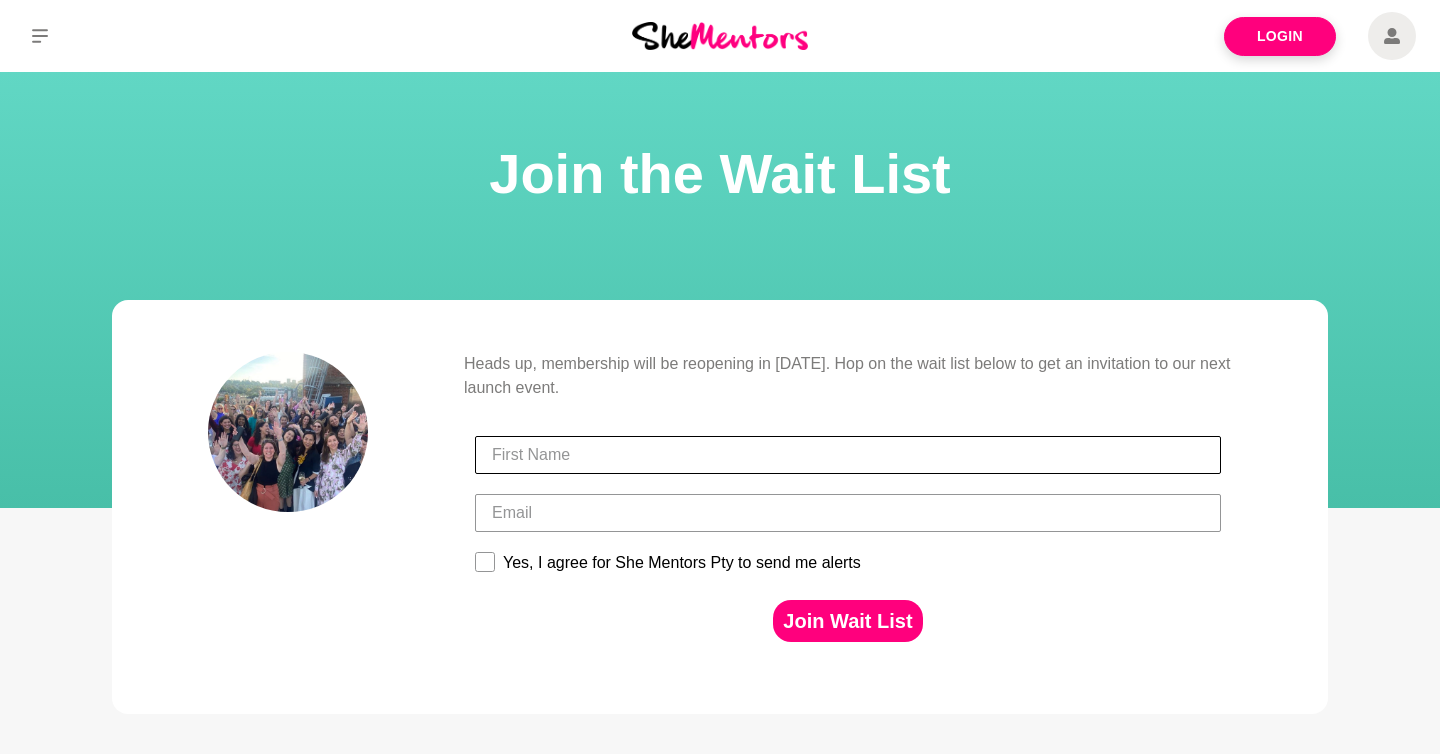 click at bounding box center (848, 455) 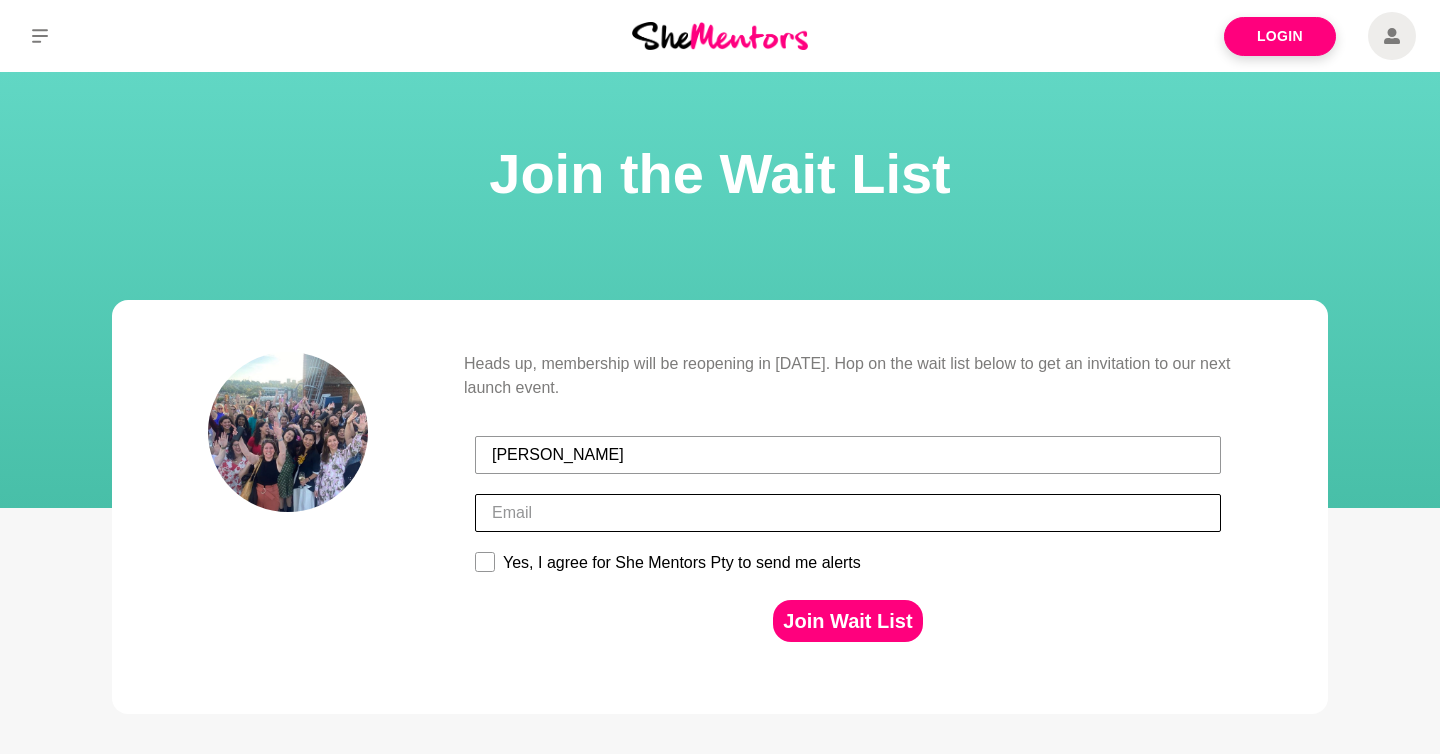 type on "[PERSON_NAME]" 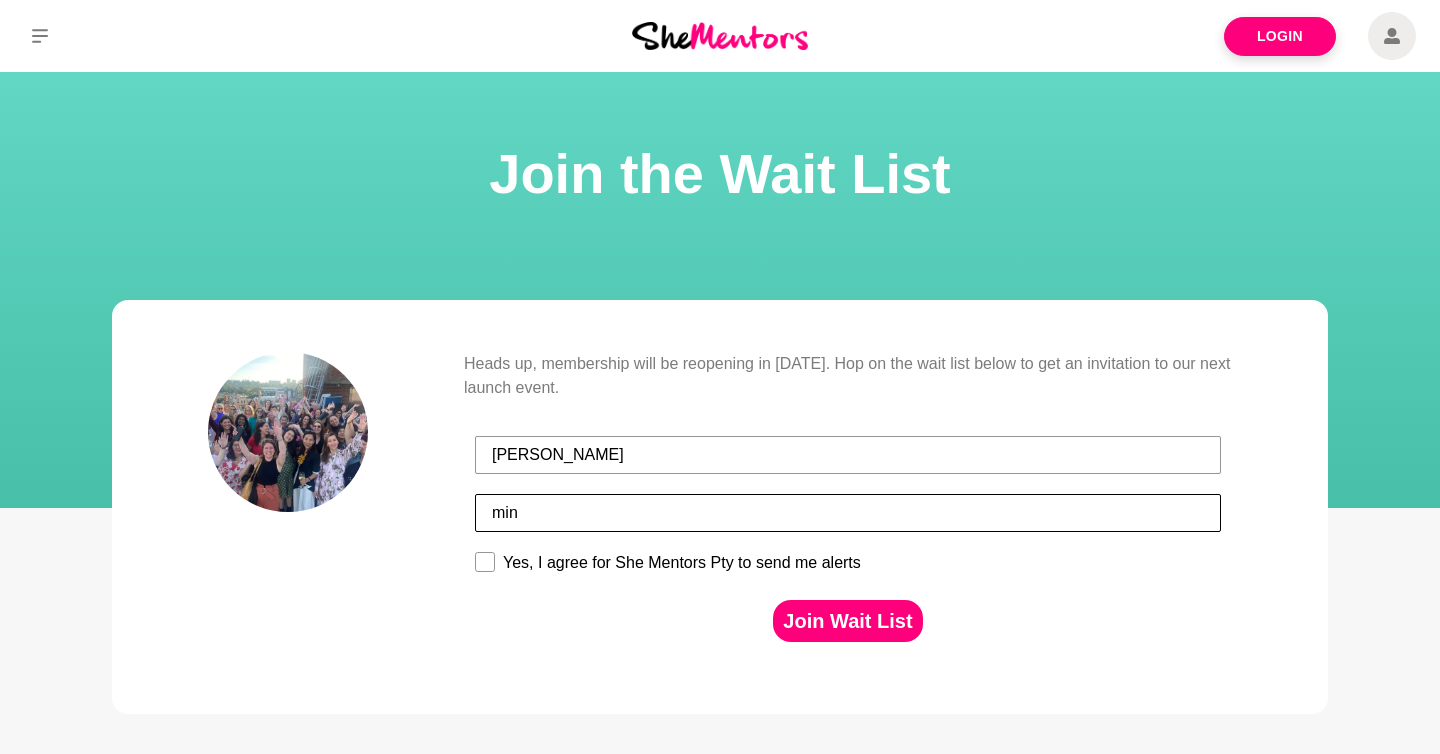 type on "[EMAIL_ADDRESS][DOMAIN_NAME]" 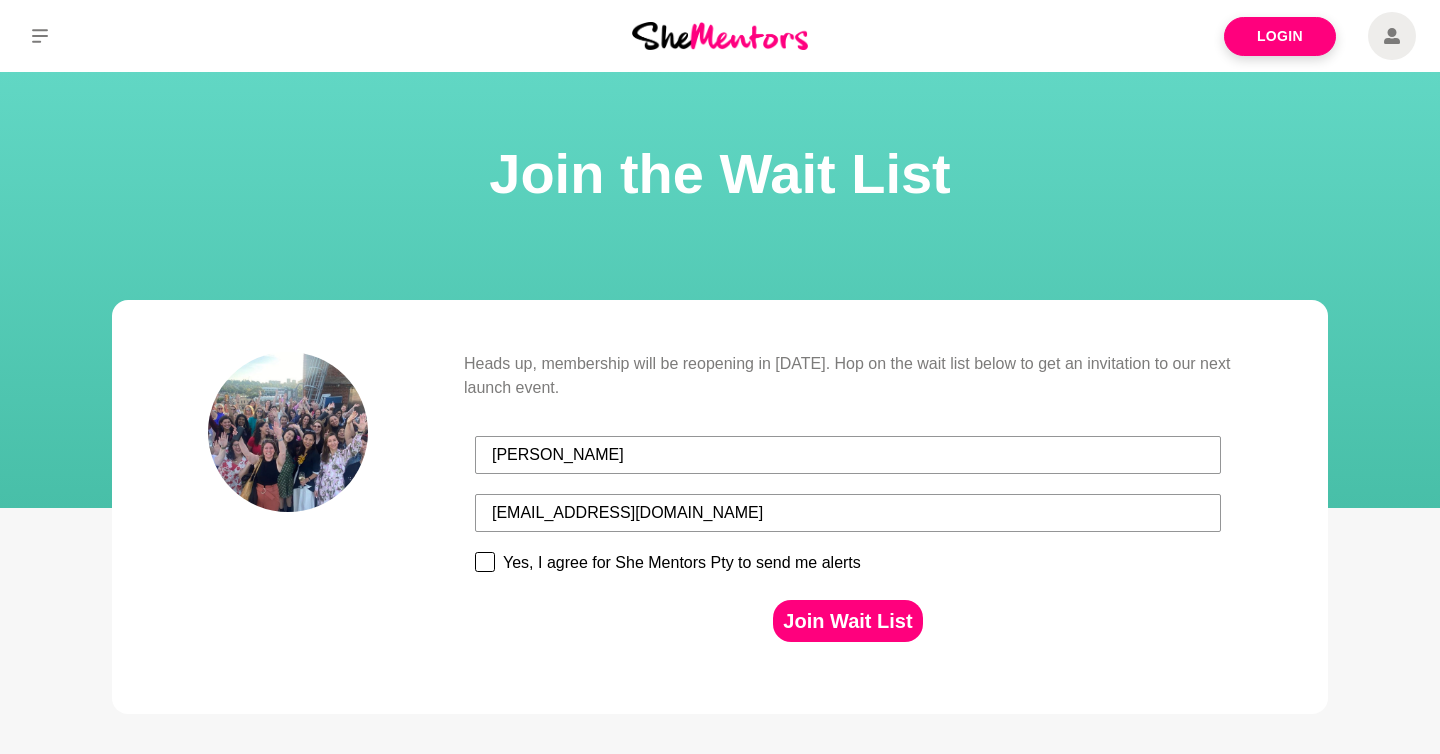 click on "Yes, I agree for She Mentors Pty to send me alerts" at bounding box center [682, 563] 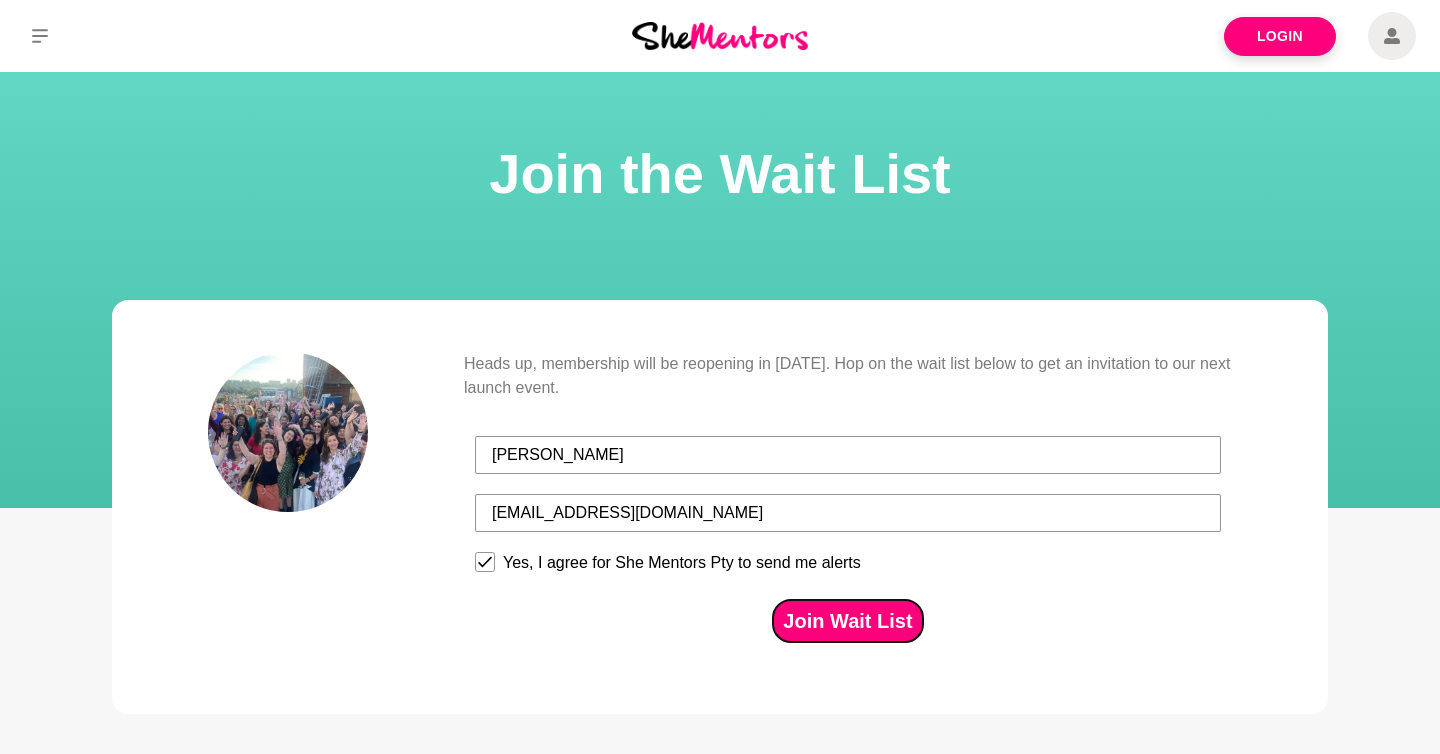 click on "Join Wait List" at bounding box center (847, 621) 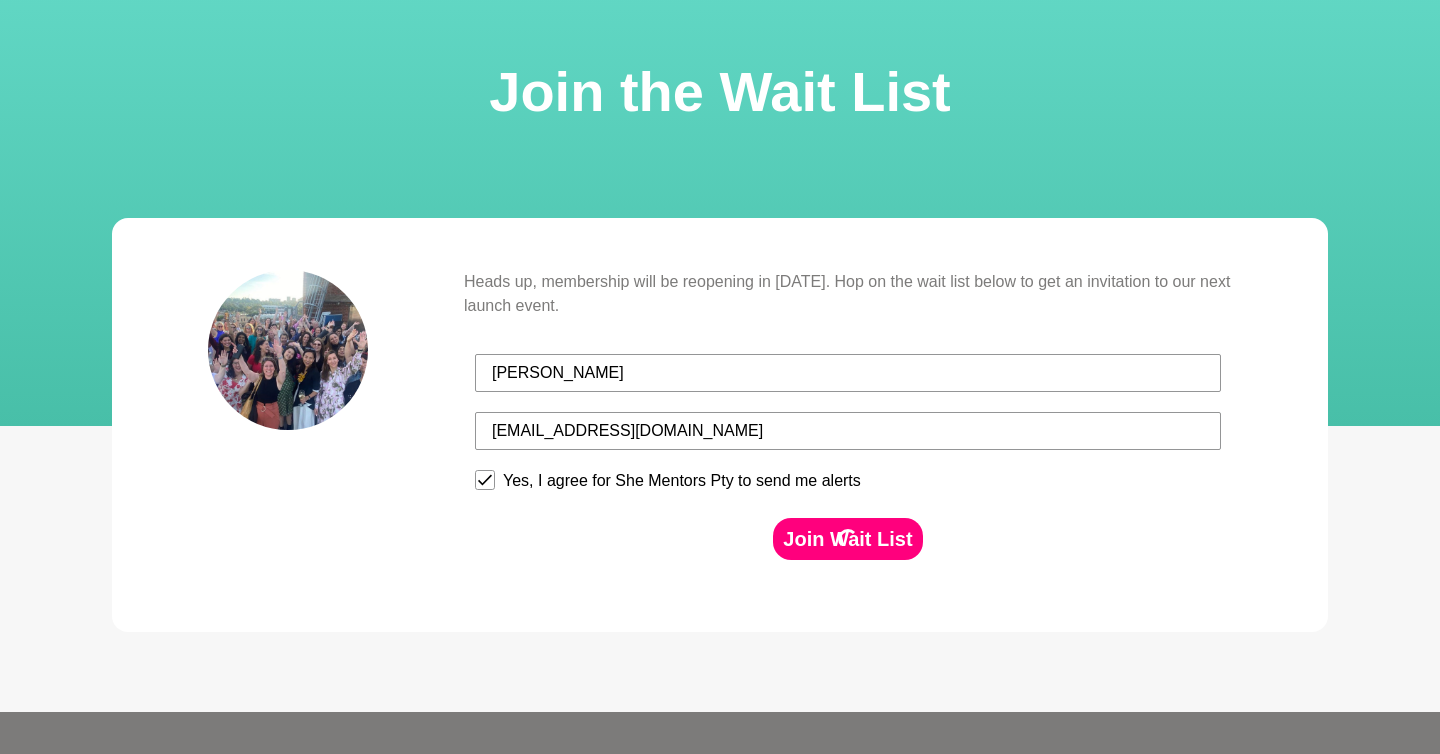 scroll, scrollTop: 97, scrollLeft: 0, axis: vertical 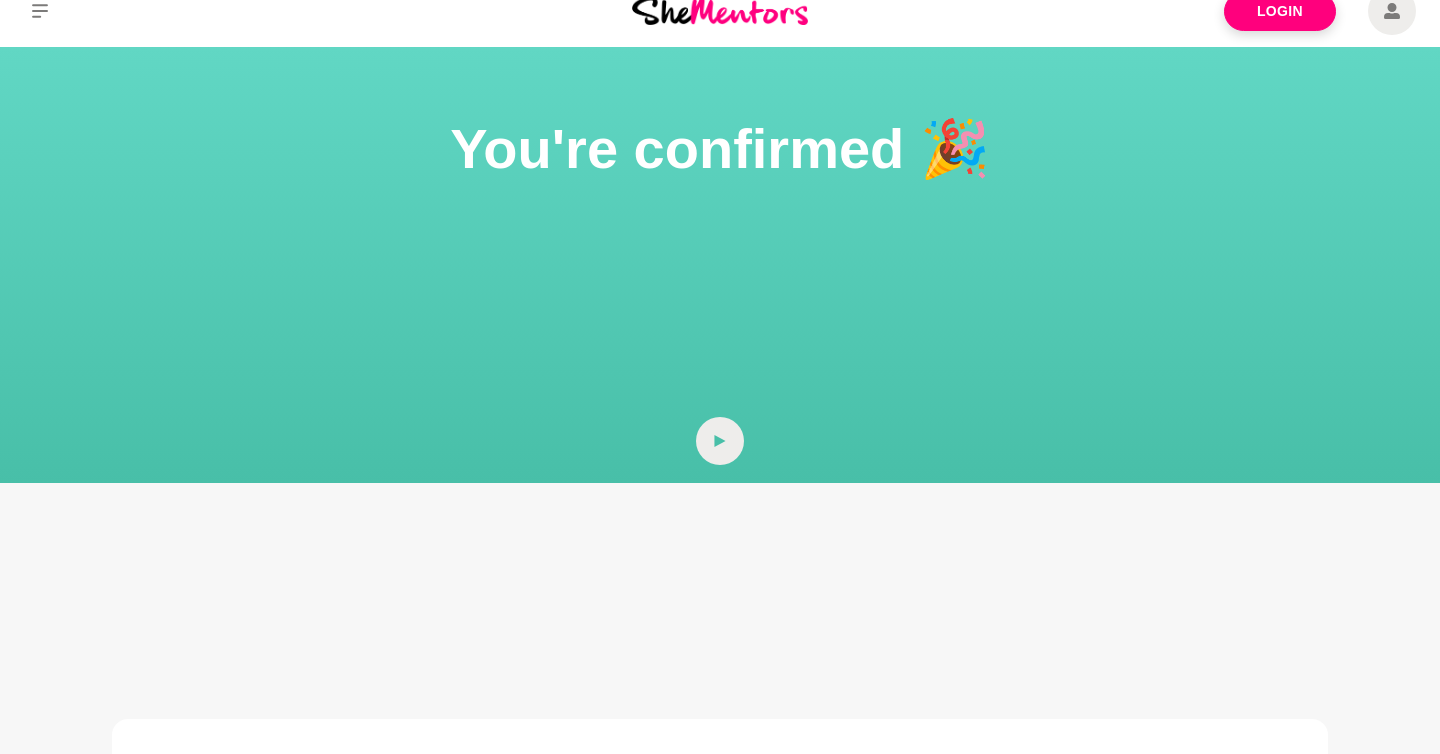click at bounding box center [720, 10] 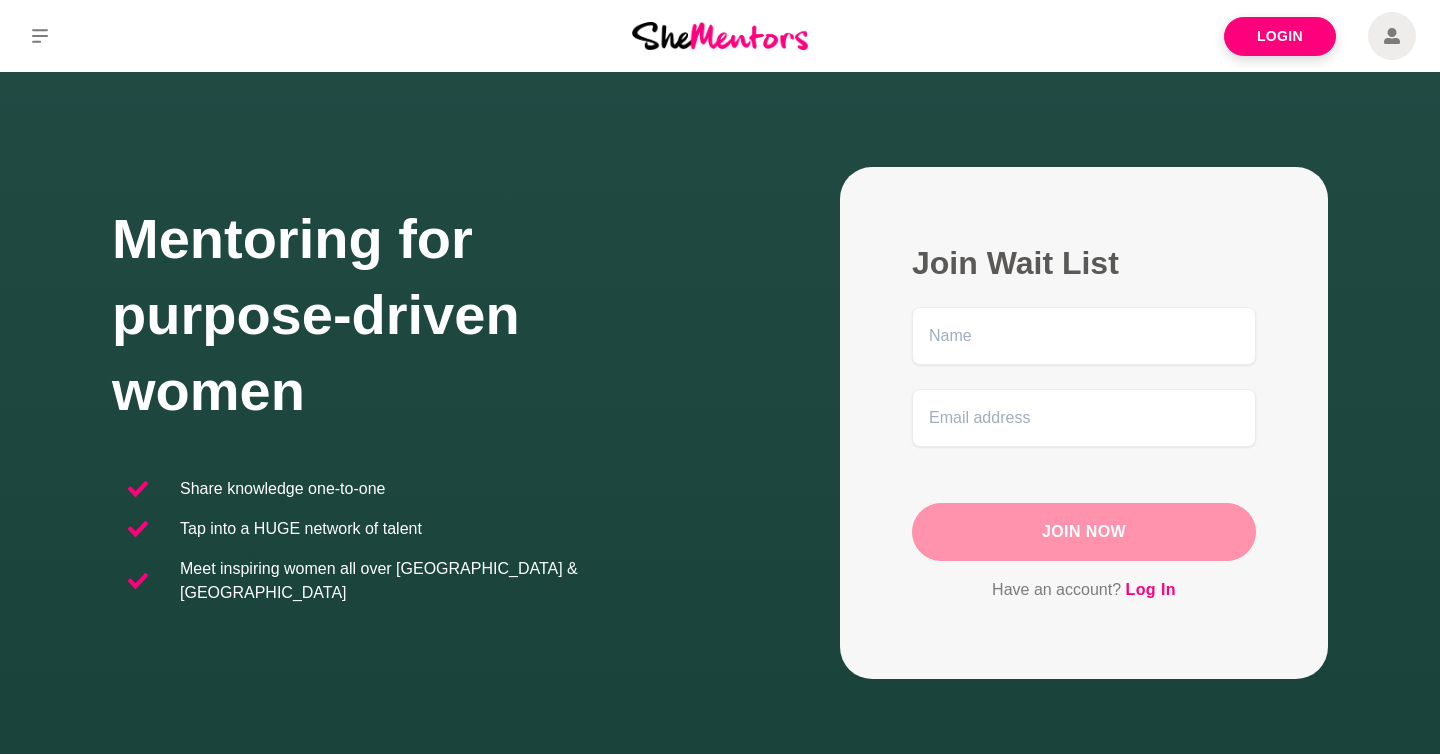 scroll, scrollTop: 0, scrollLeft: 0, axis: both 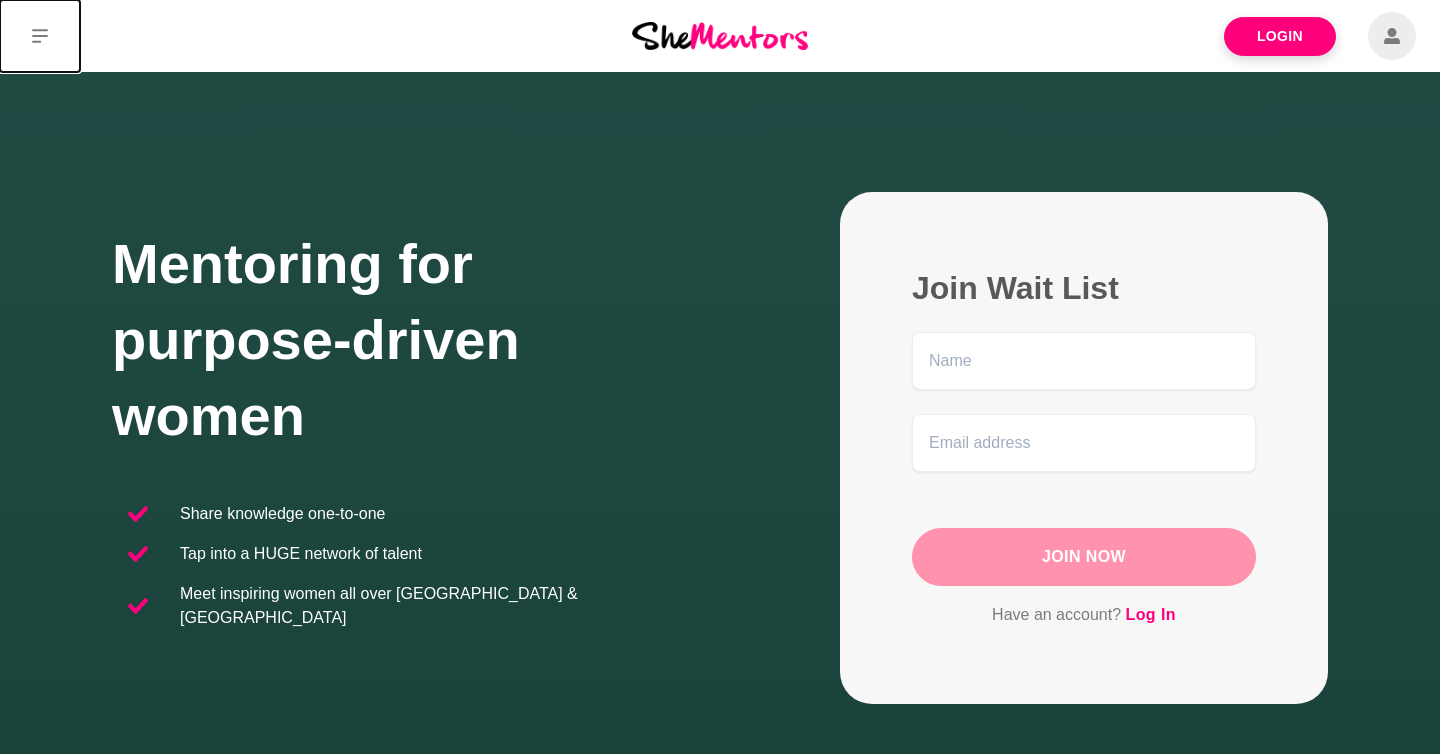 click at bounding box center [40, 36] 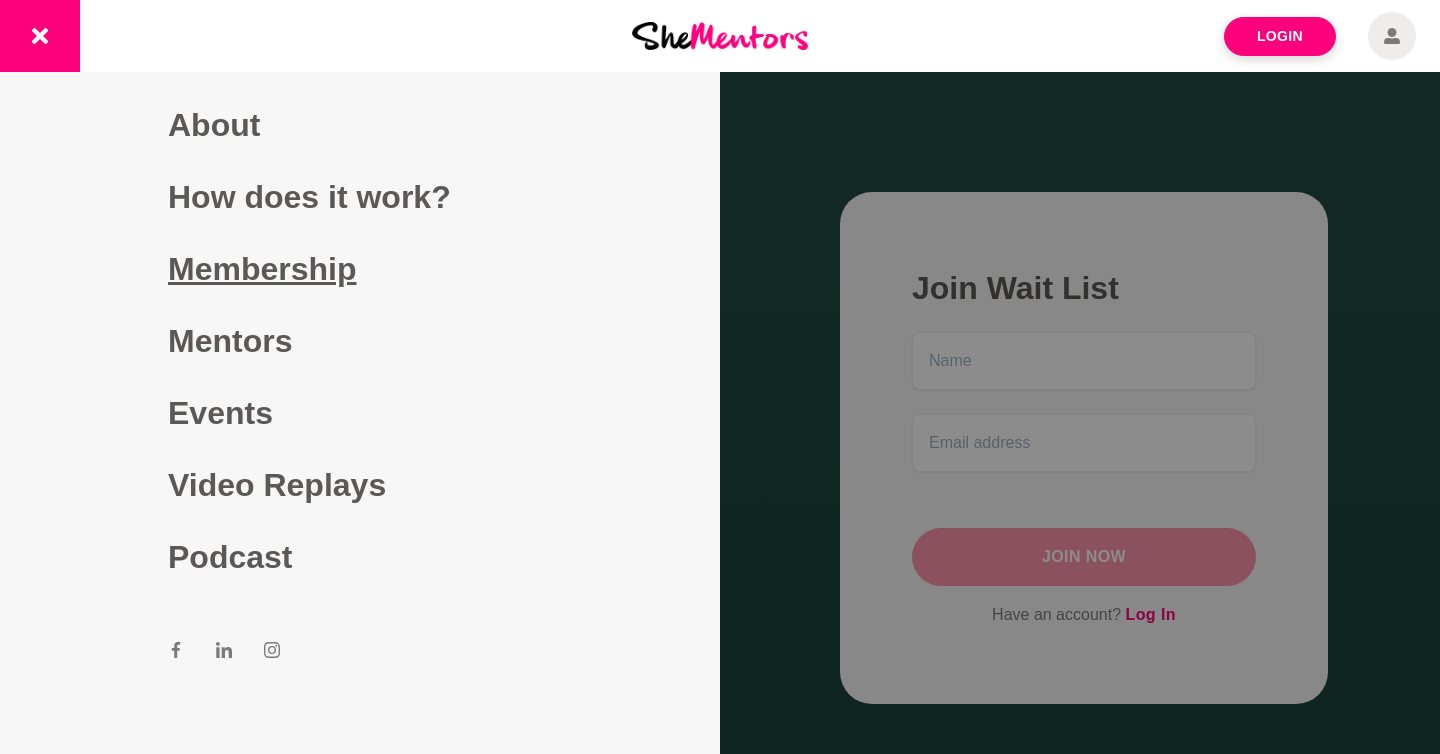 click on "Membership" at bounding box center (360, 269) 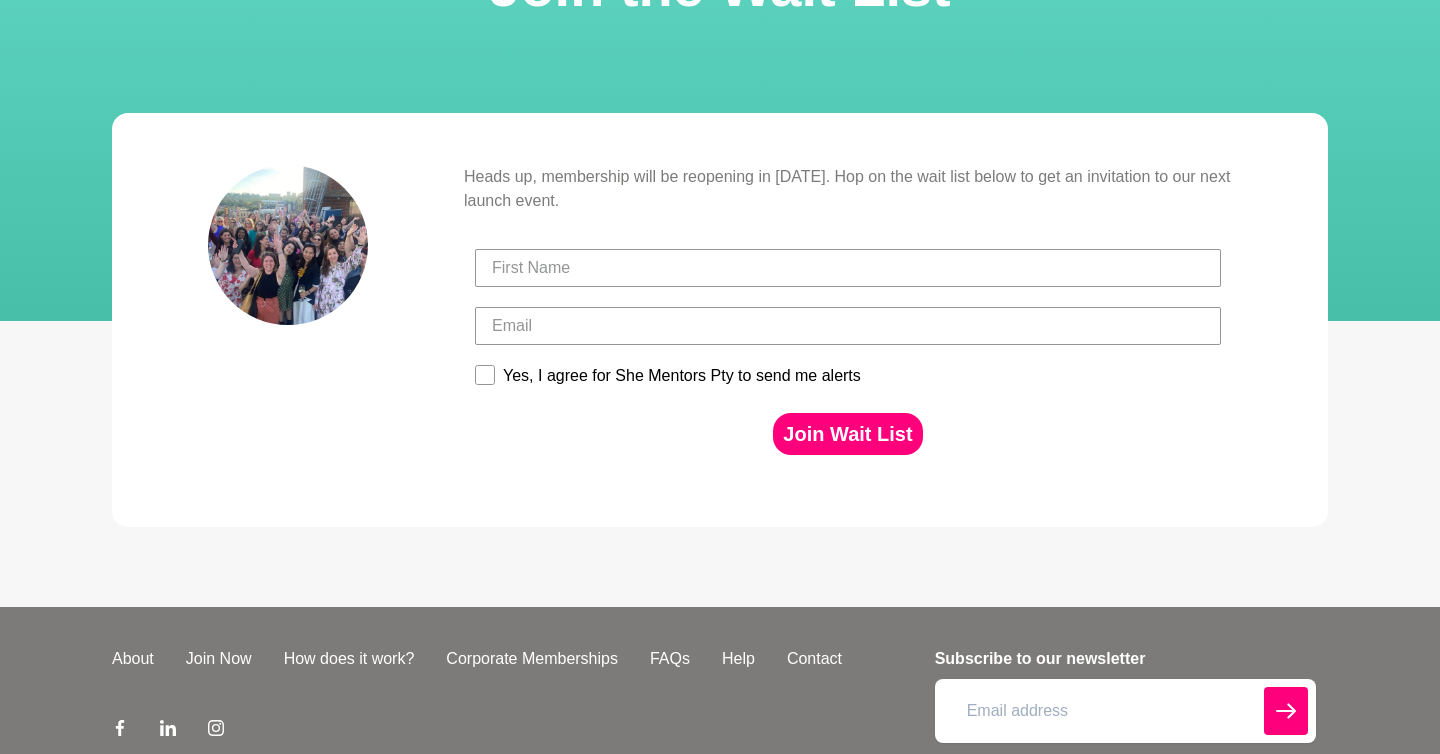 scroll, scrollTop: 0, scrollLeft: 0, axis: both 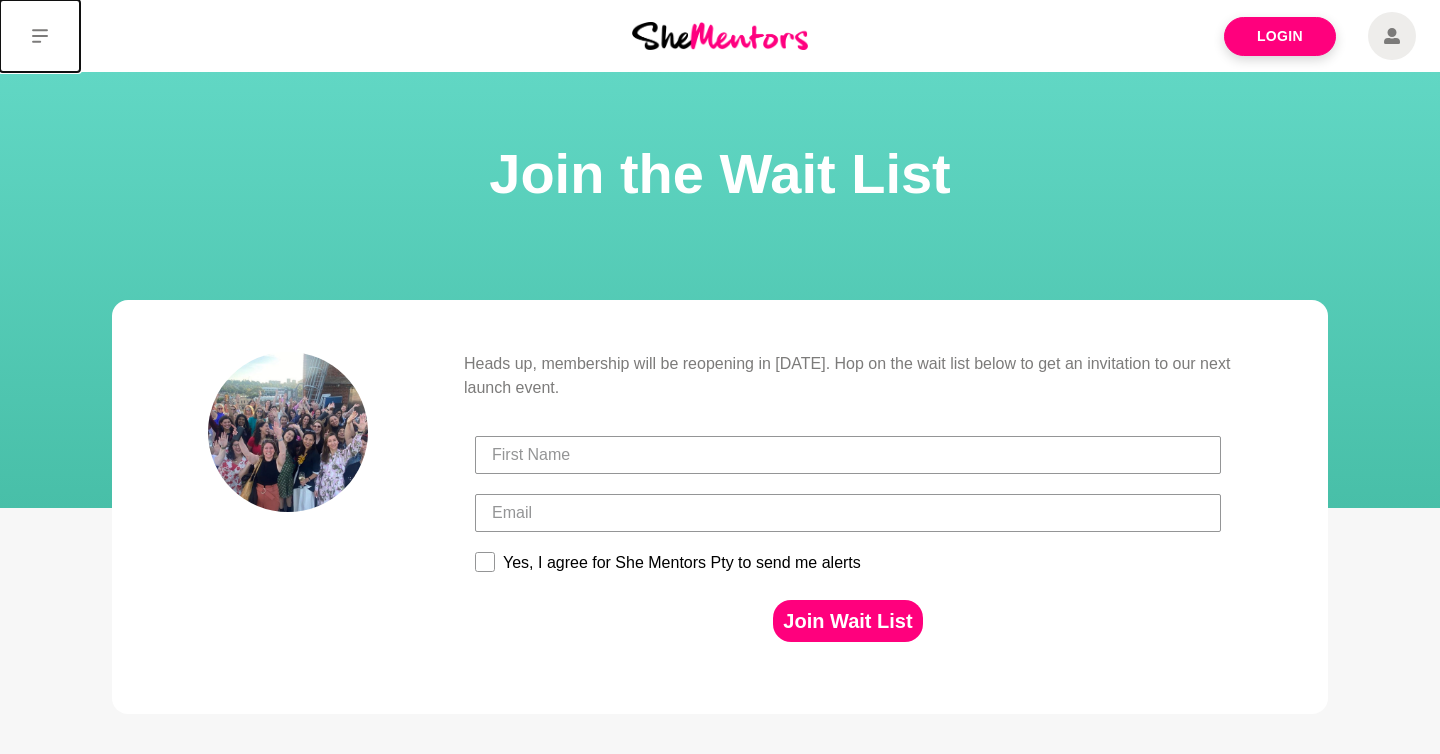 click 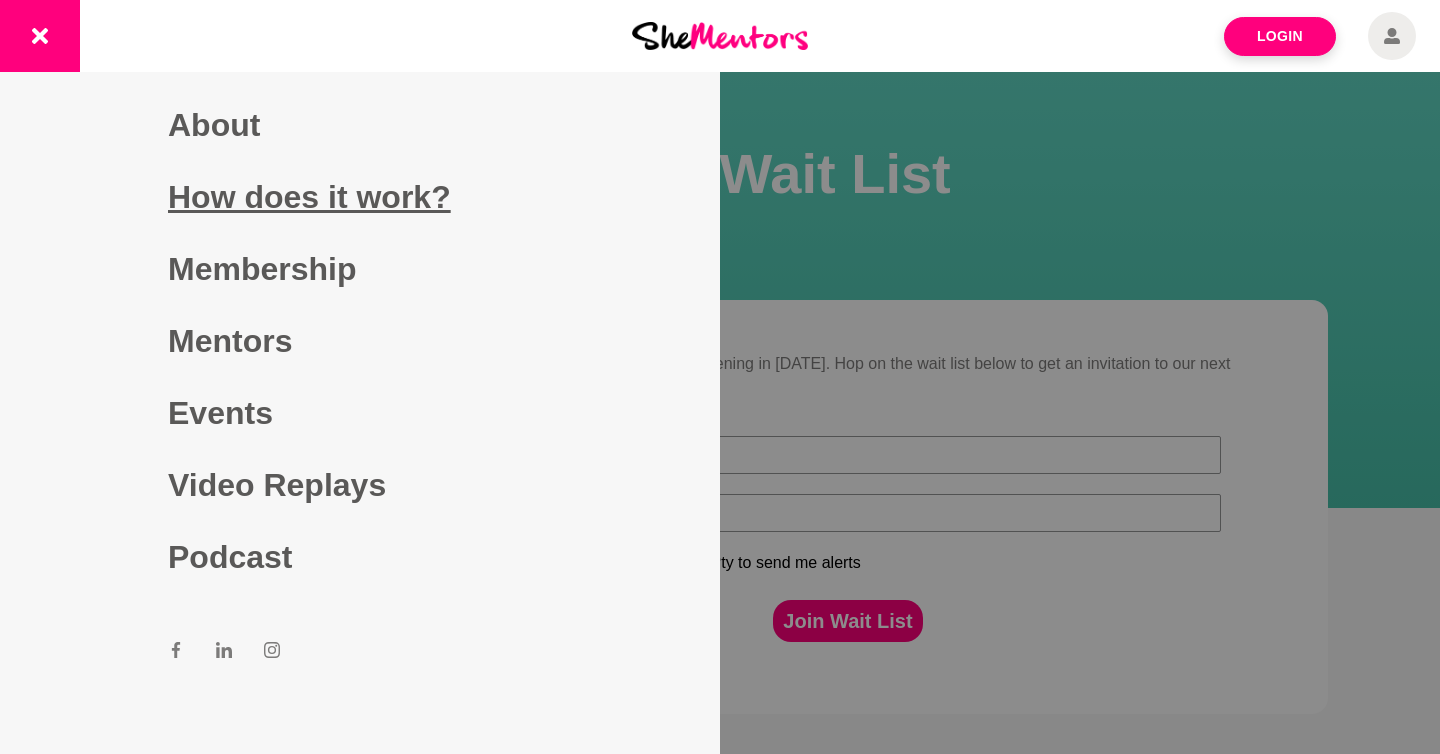 click on "How does it work?" at bounding box center [360, 197] 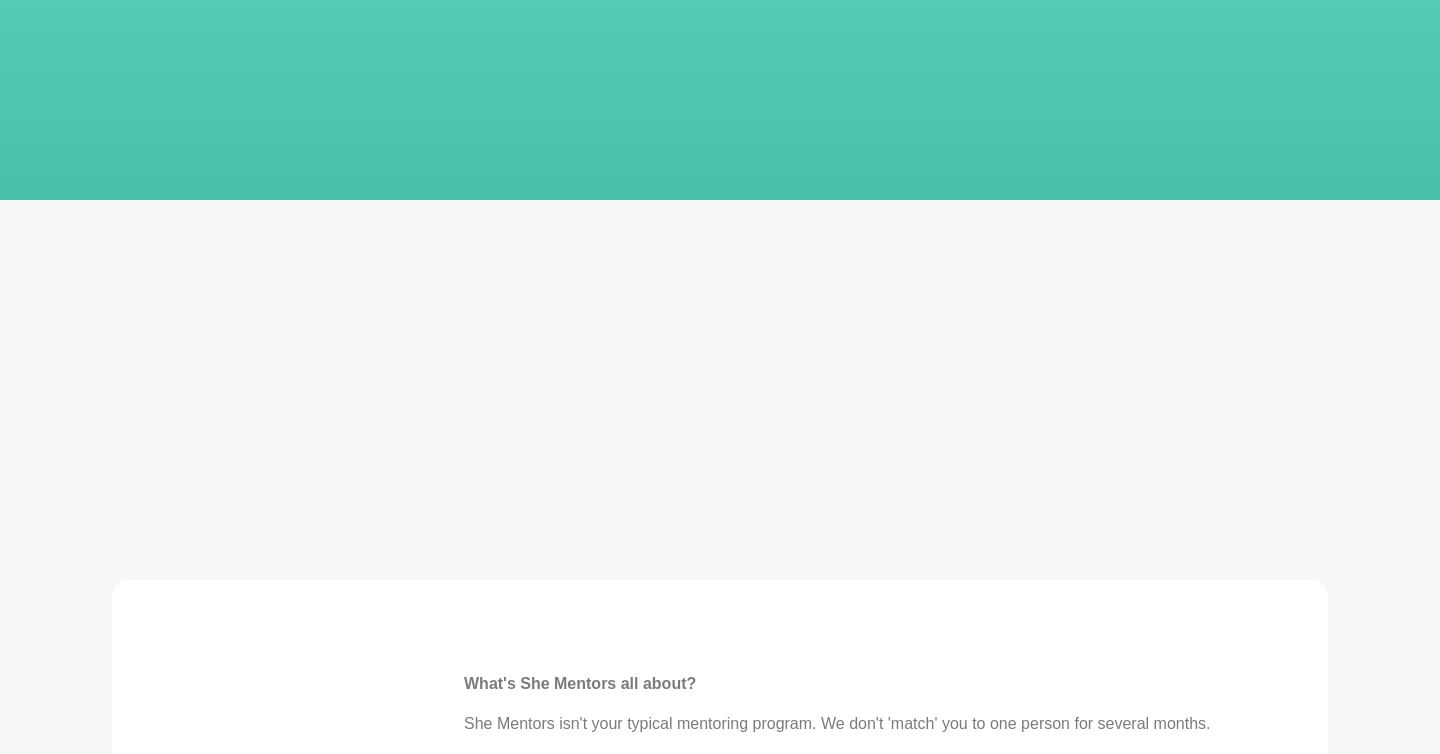scroll, scrollTop: 0, scrollLeft: 0, axis: both 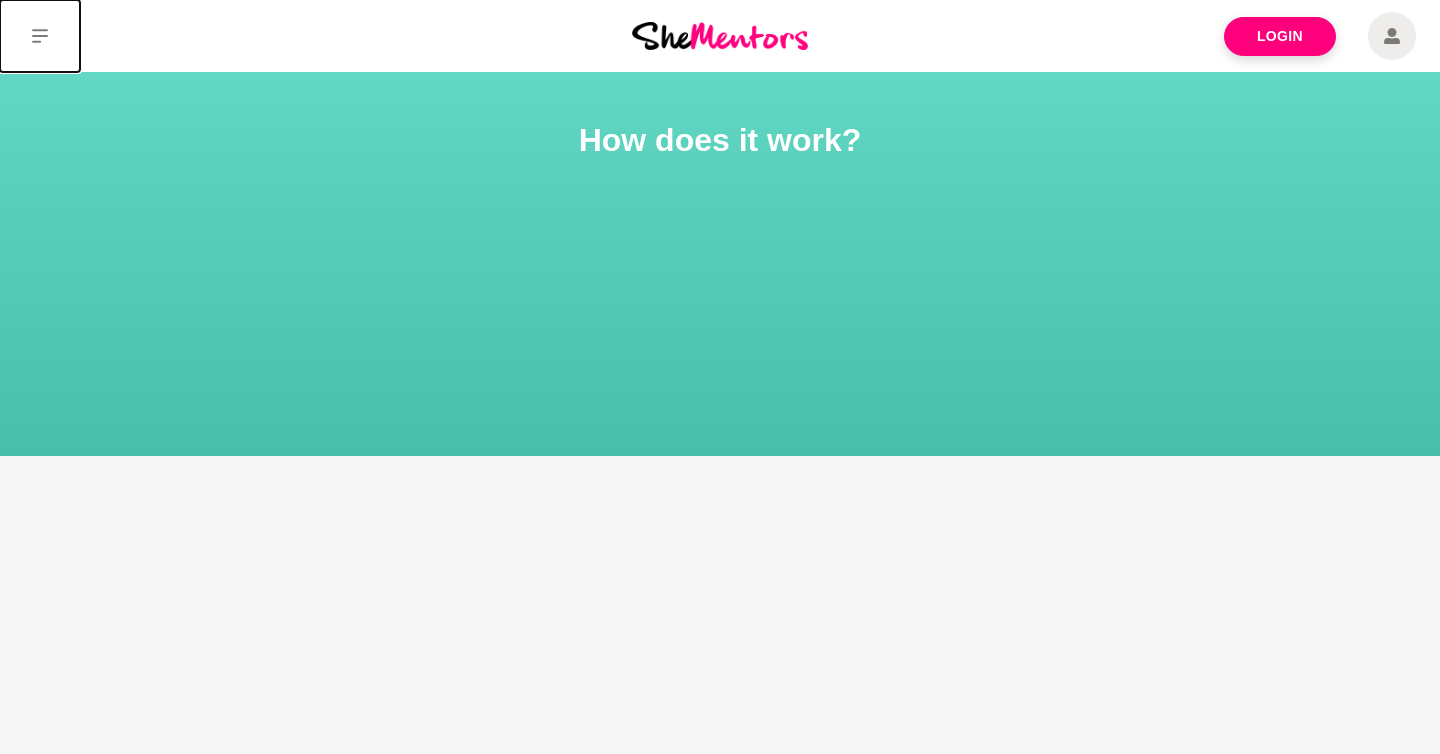 click 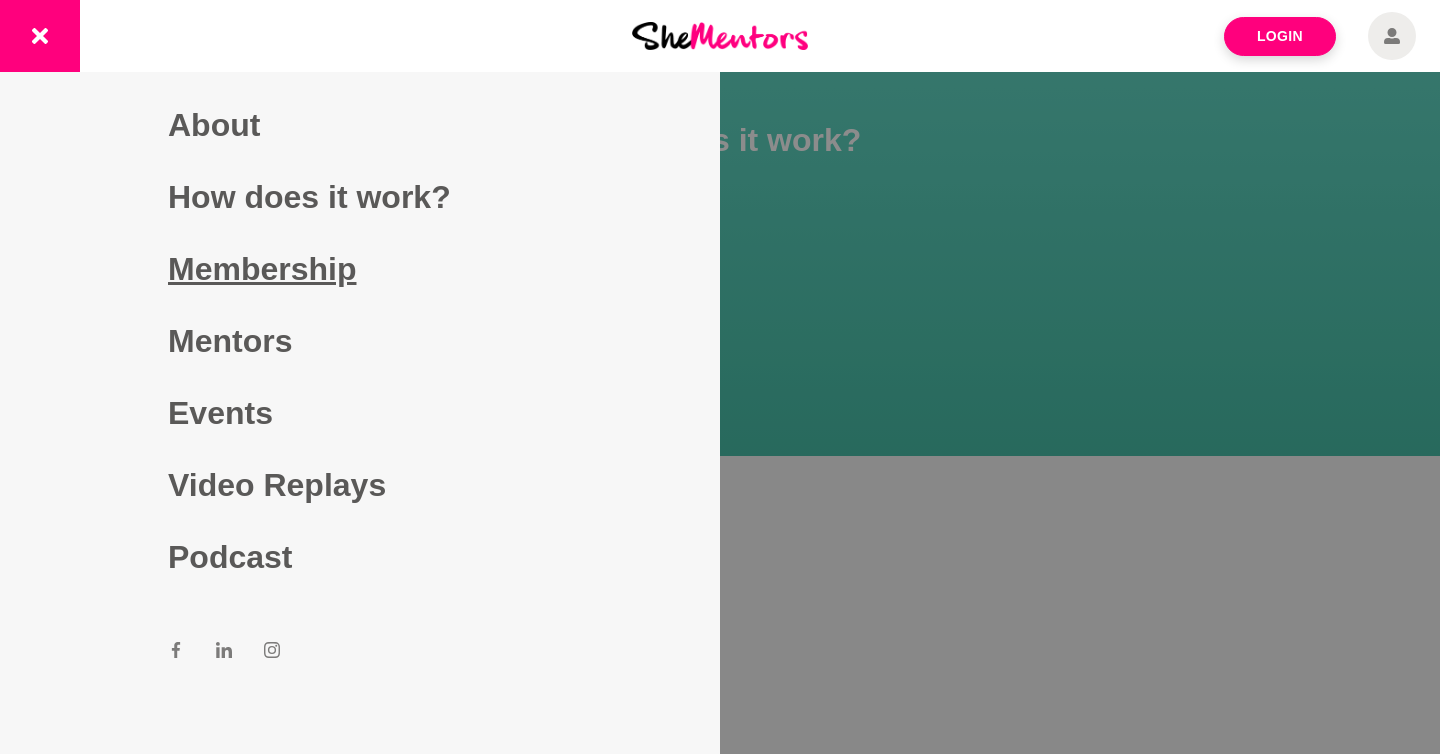 click on "Membership" at bounding box center [360, 269] 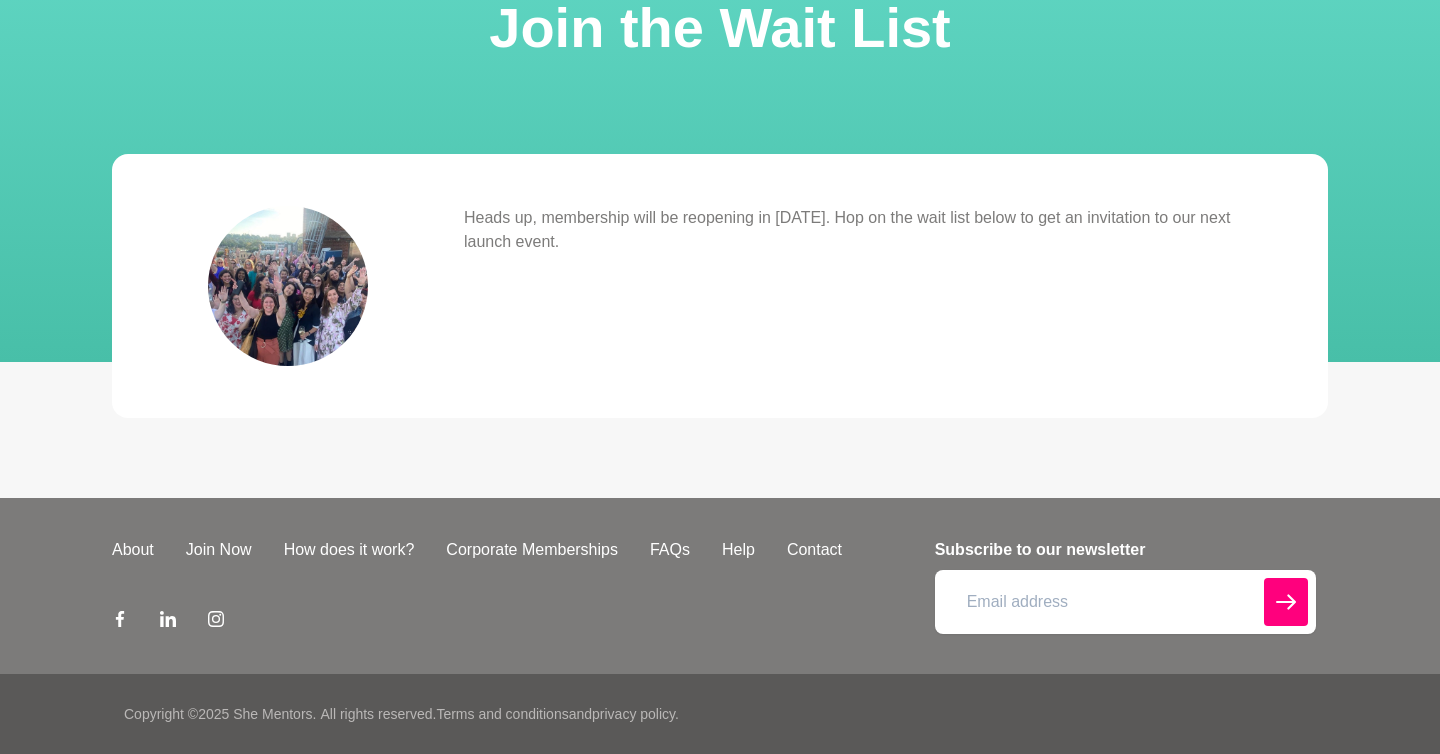 scroll, scrollTop: 0, scrollLeft: 0, axis: both 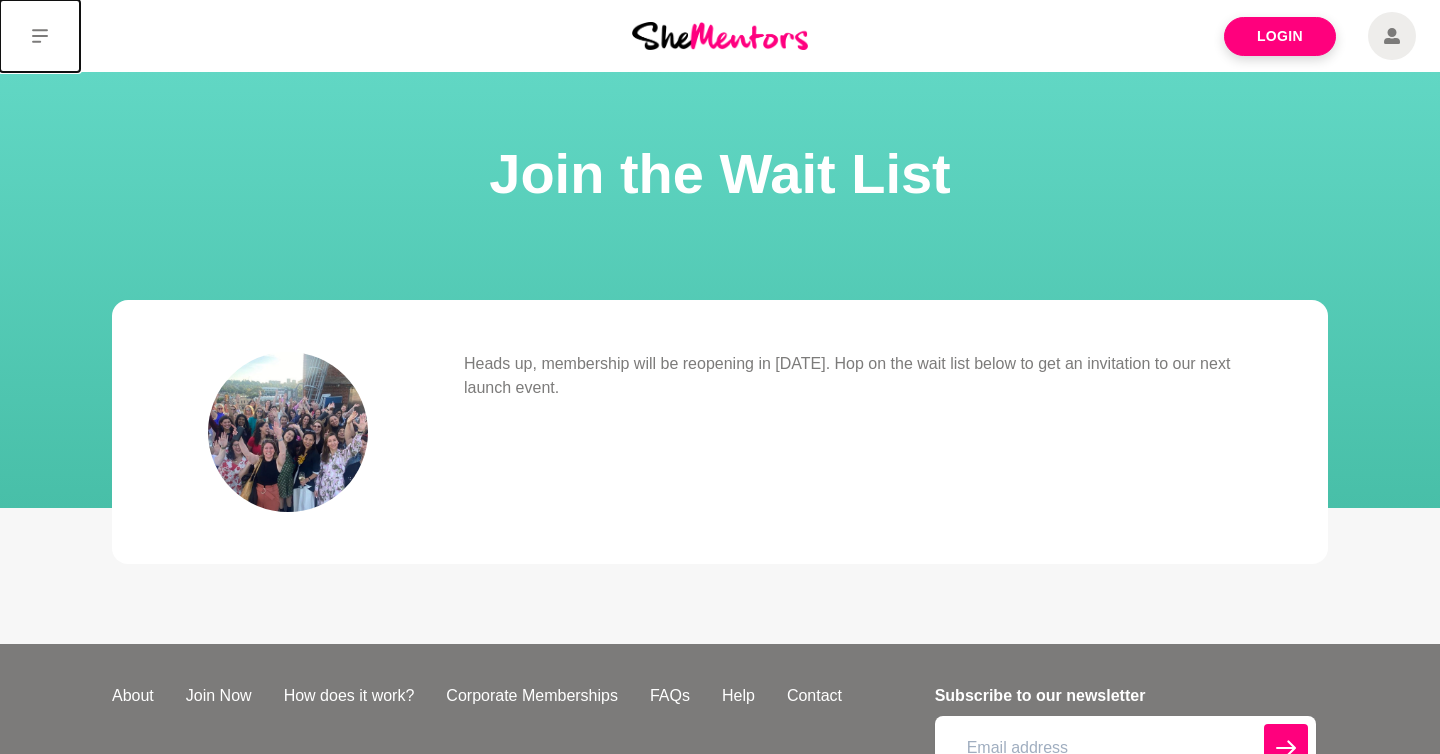 click at bounding box center (40, 36) 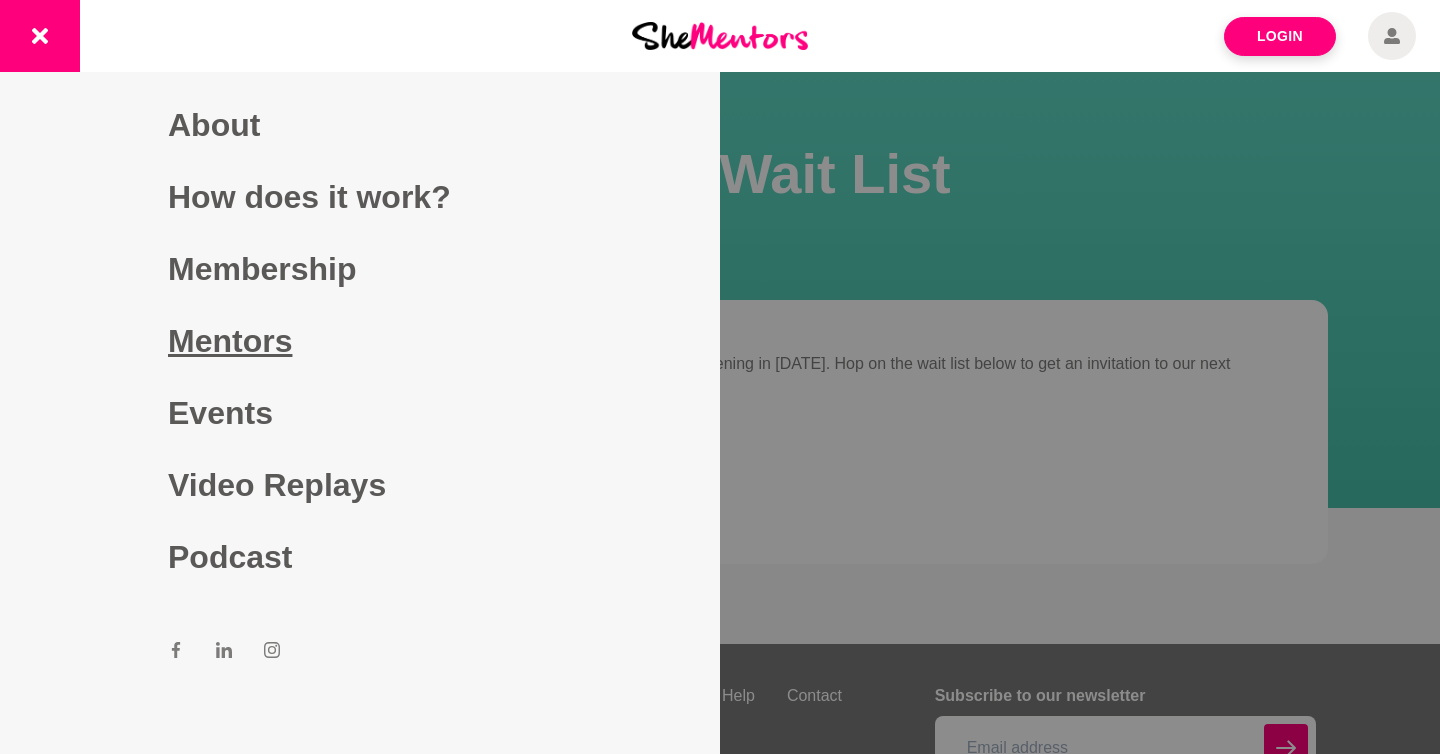 click on "Mentors" at bounding box center (360, 341) 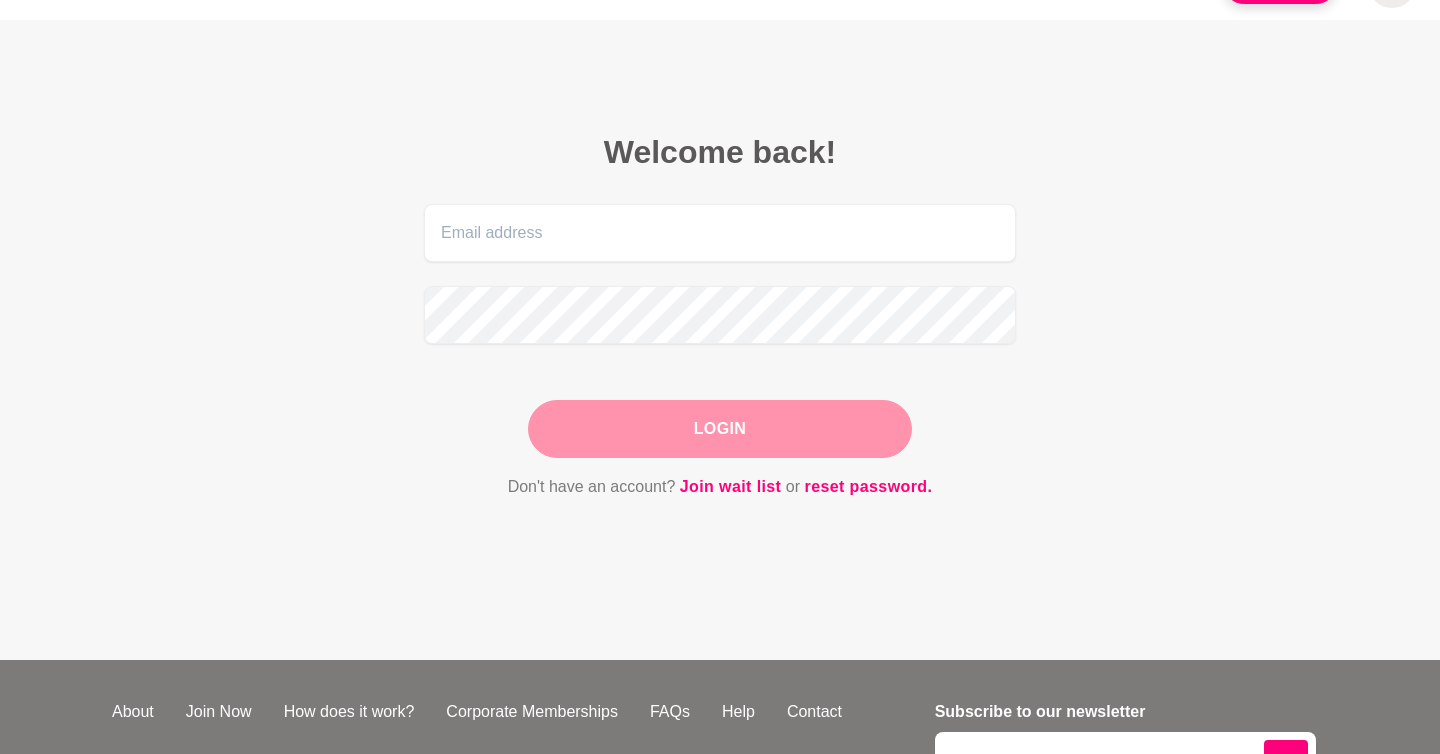 scroll, scrollTop: 0, scrollLeft: 0, axis: both 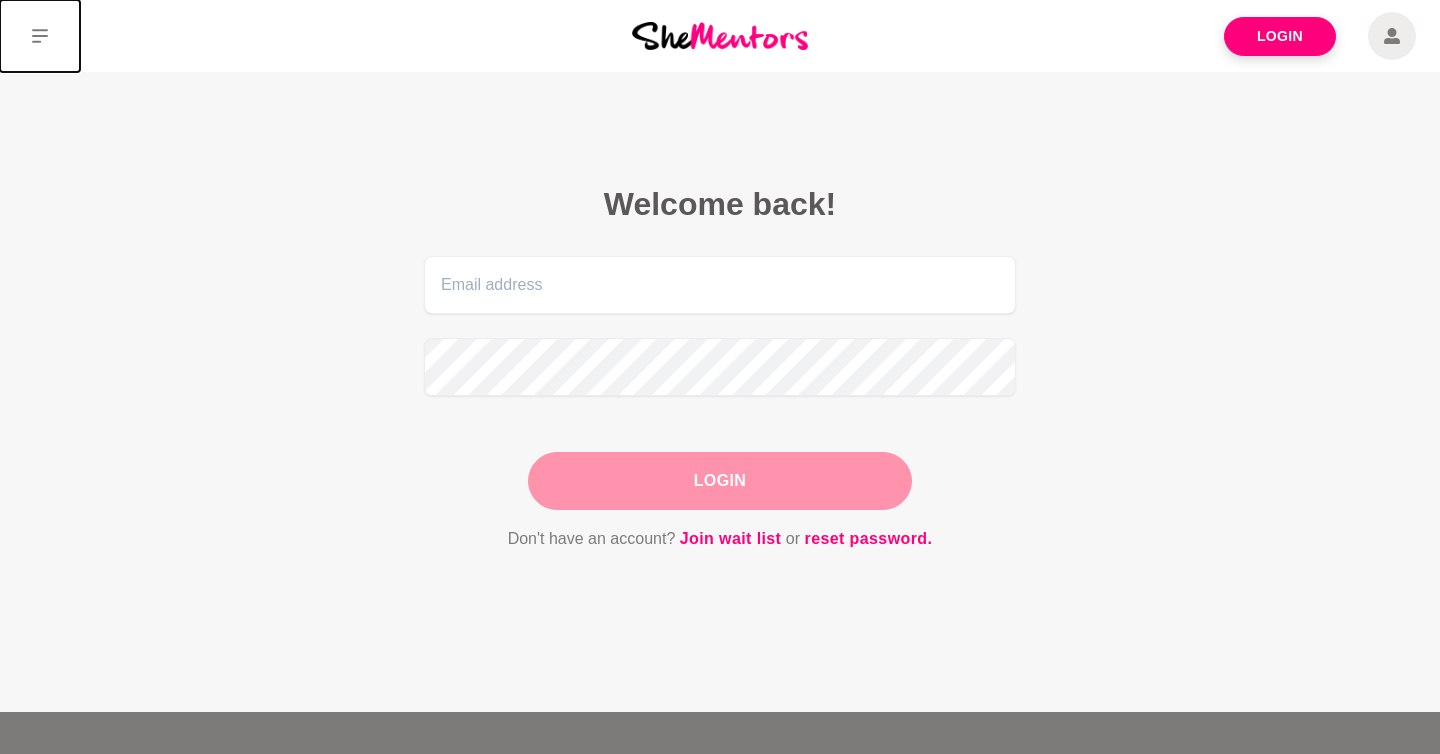 click 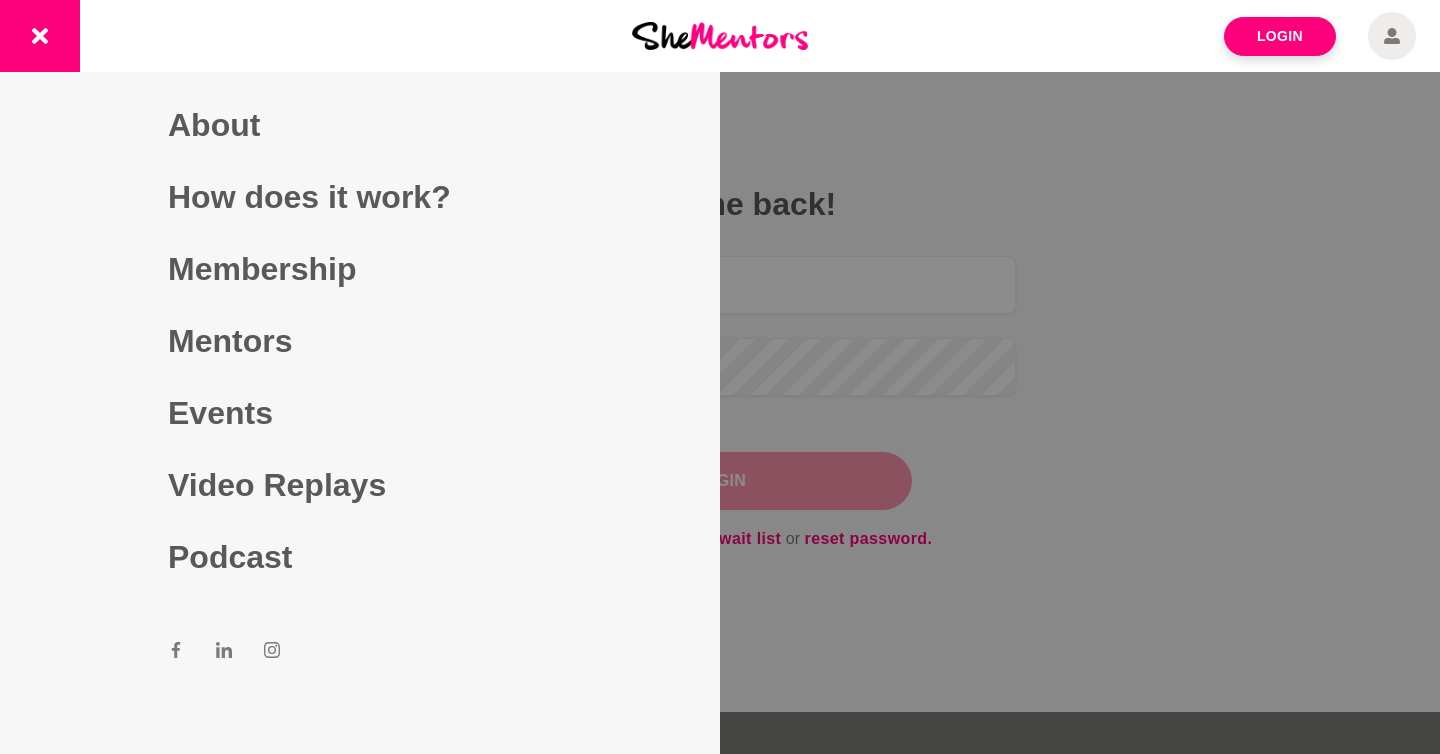 click at bounding box center [720, 35] 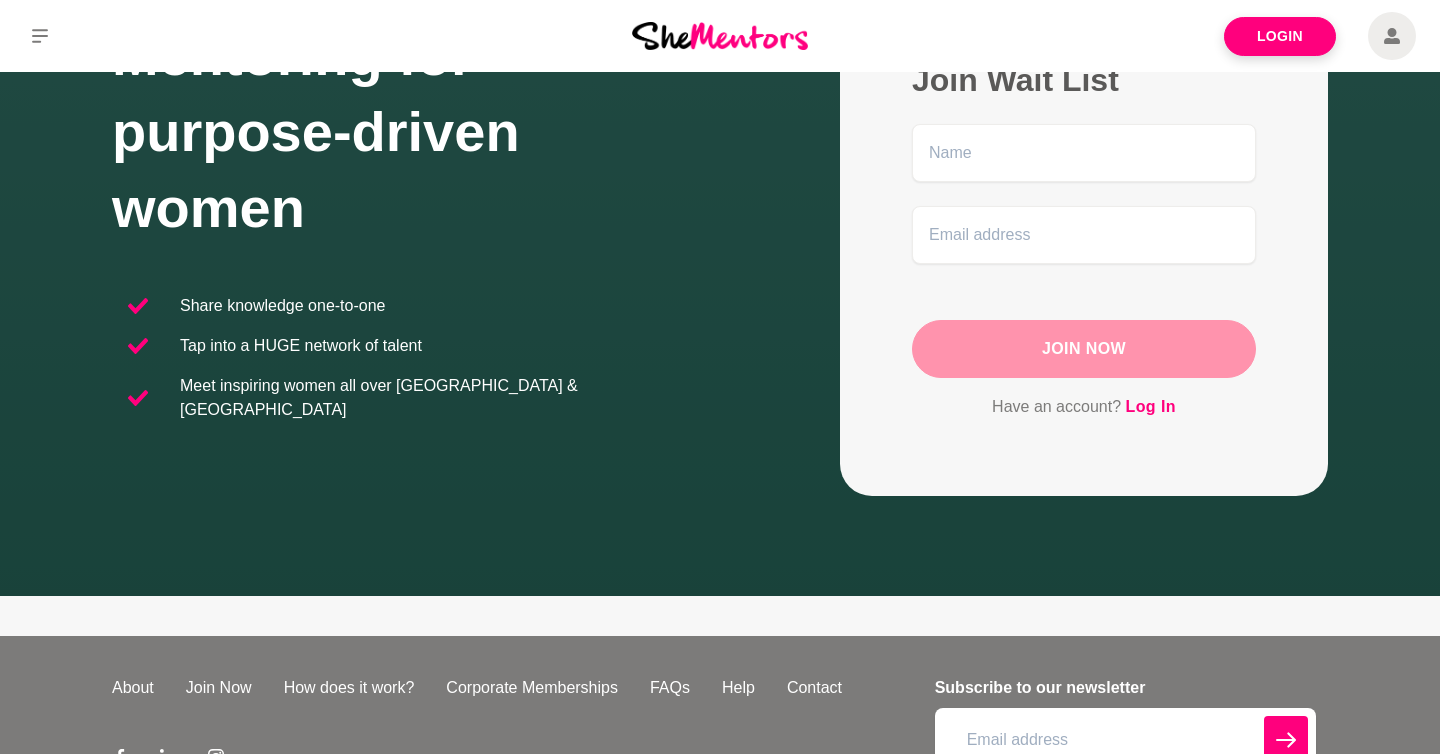 scroll, scrollTop: 346, scrollLeft: 0, axis: vertical 